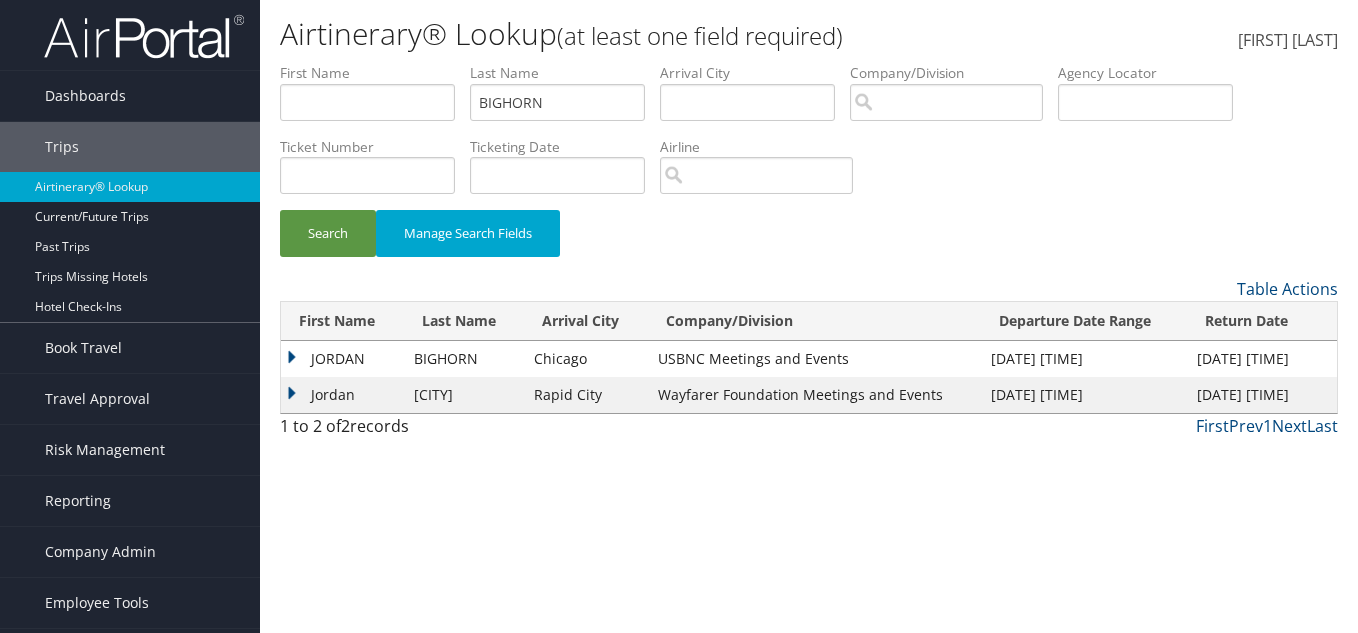 scroll, scrollTop: 0, scrollLeft: 0, axis: both 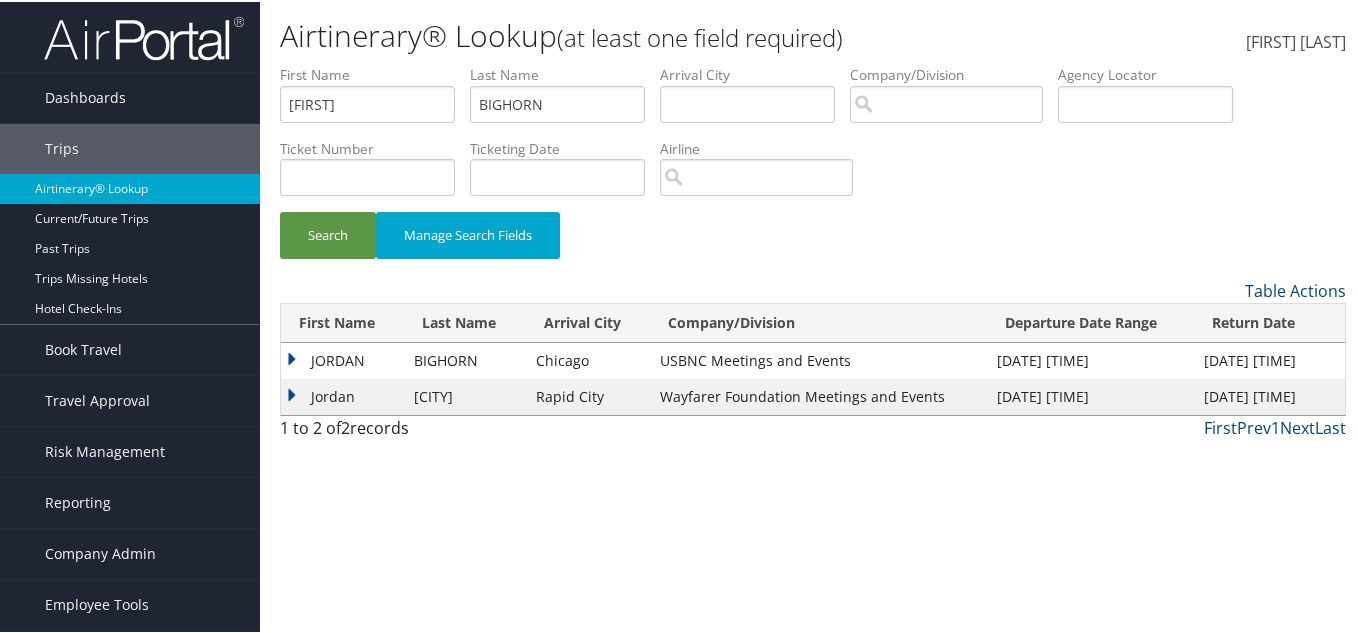 type on "[FIRST]" 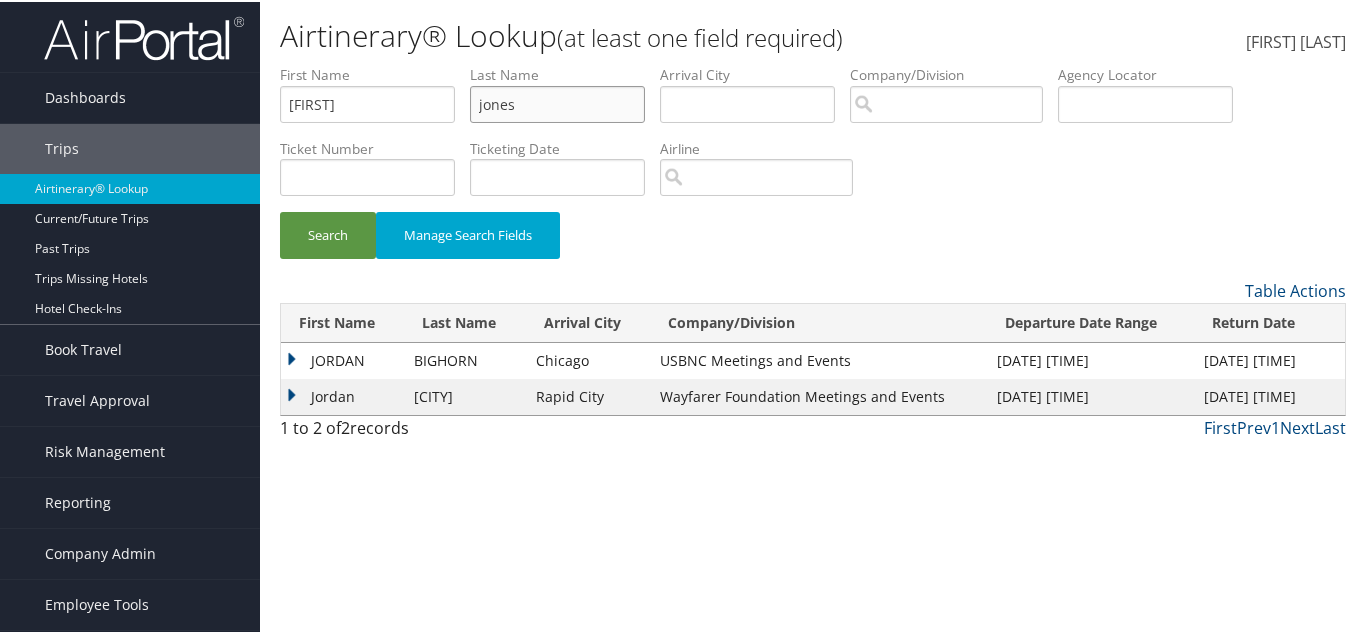 type on "jones" 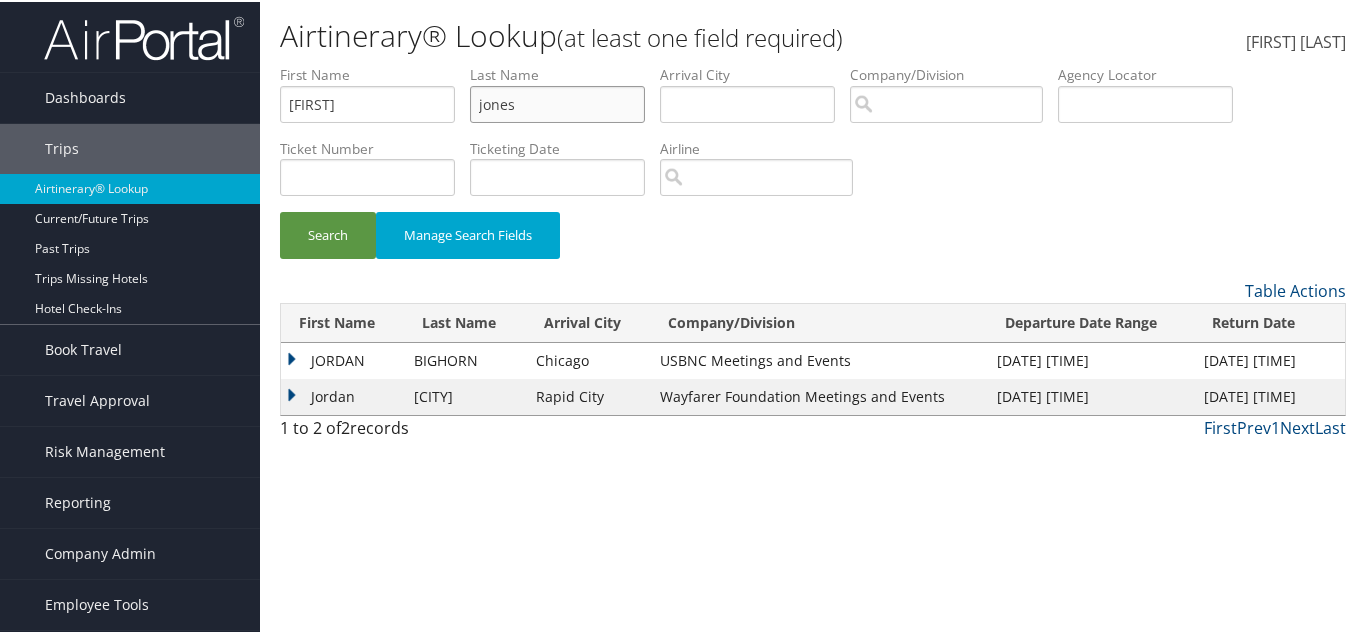 click on "Search" at bounding box center [328, 233] 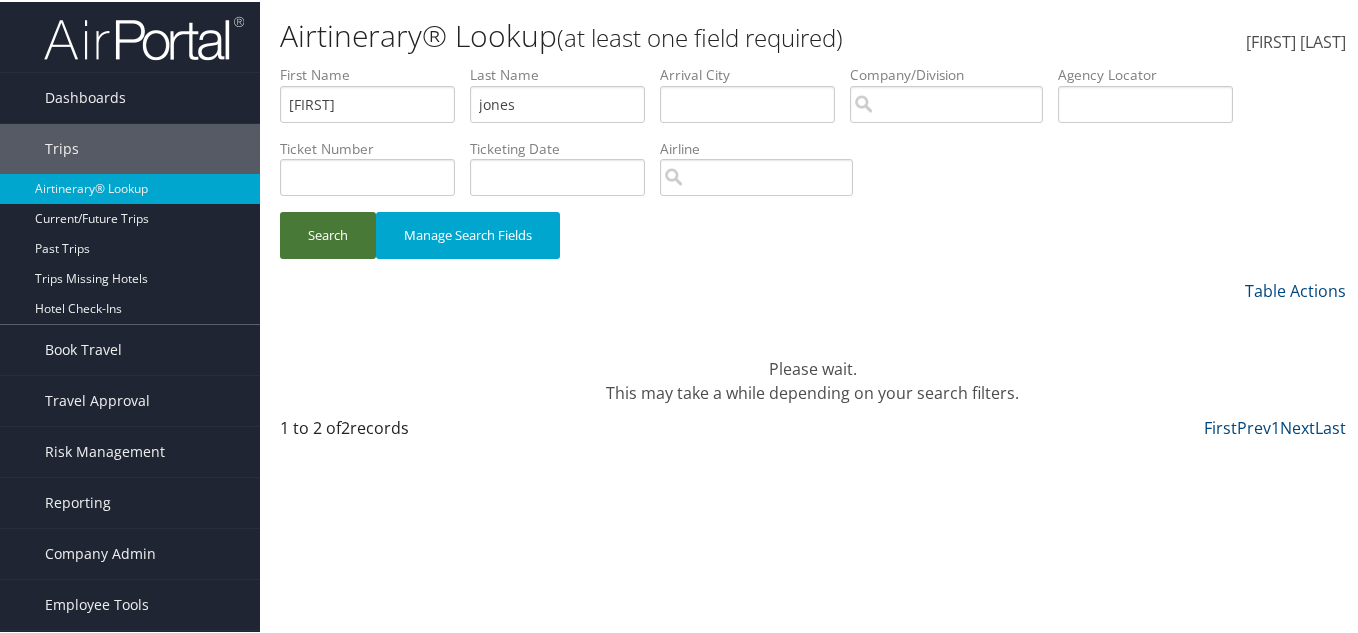 click on "Search" at bounding box center [328, 233] 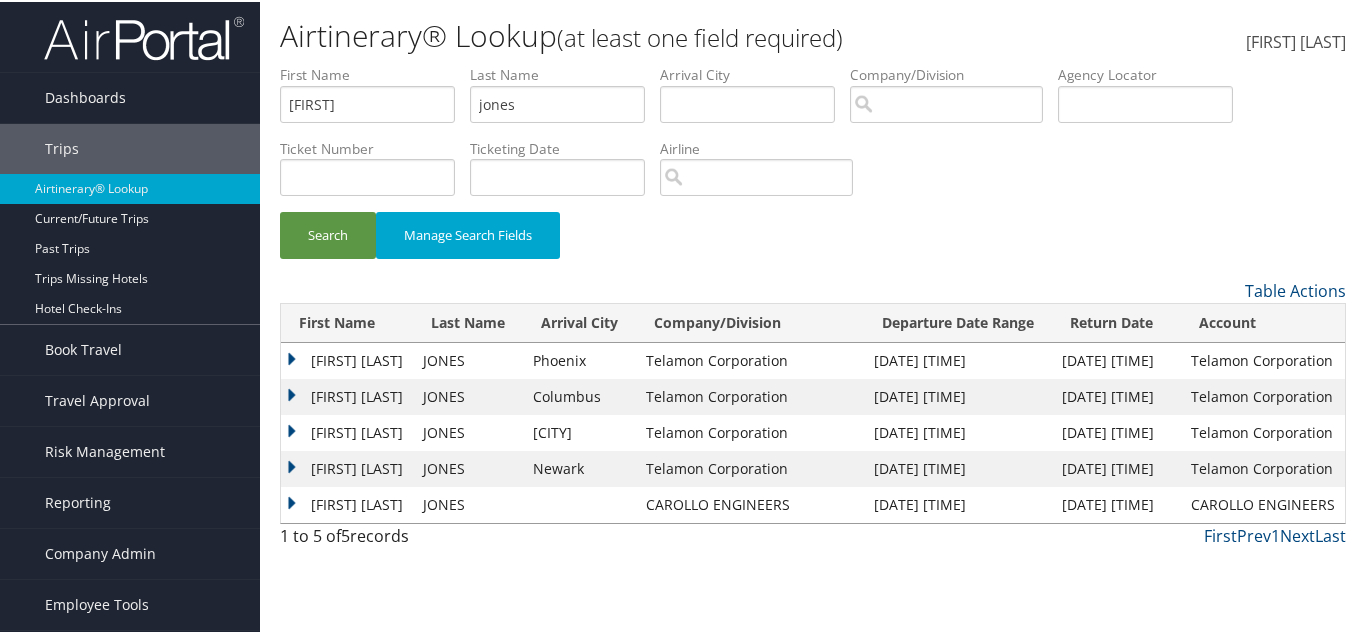 click on "TODD ANDREW" at bounding box center [347, 359] 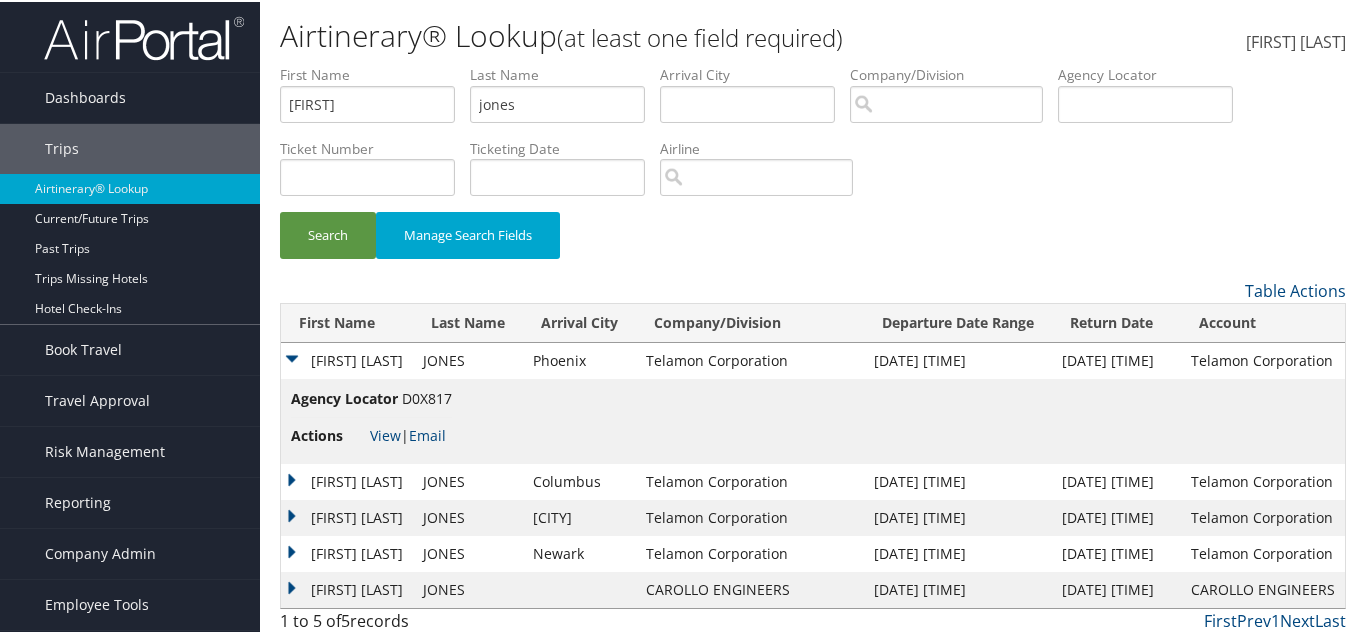 click on "D0X817" at bounding box center [427, 396] 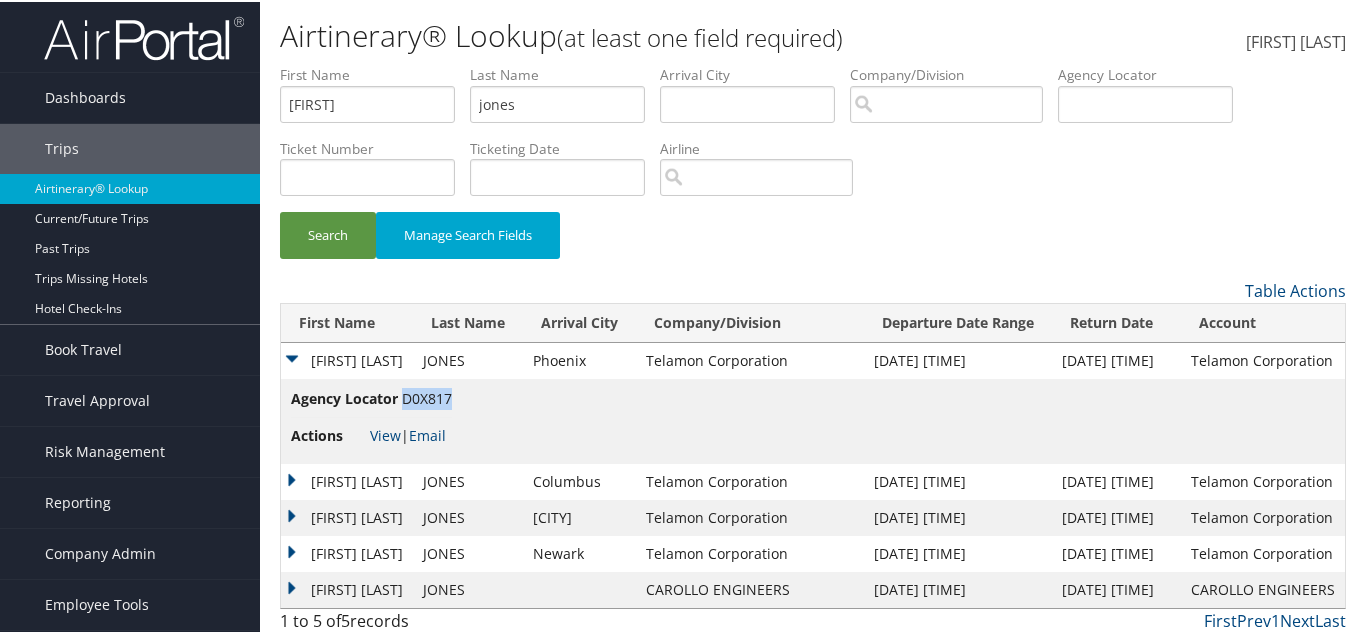 click on "D0X817" at bounding box center [427, 396] 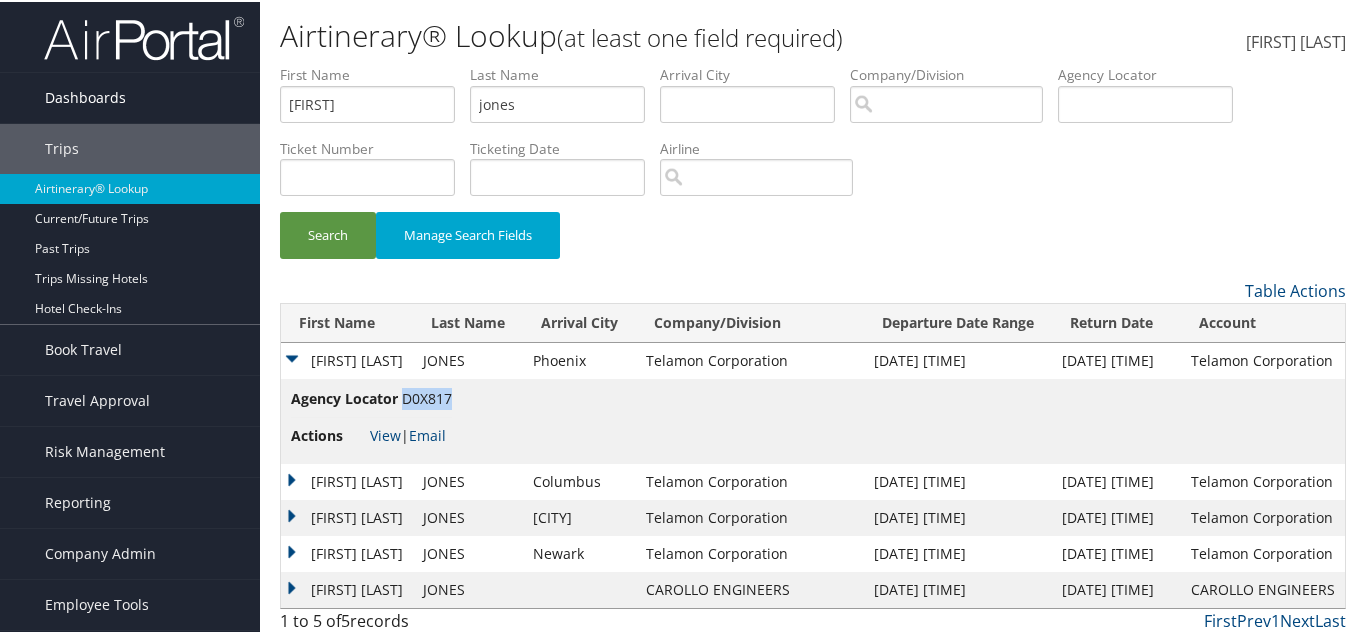 copy on "D0X817" 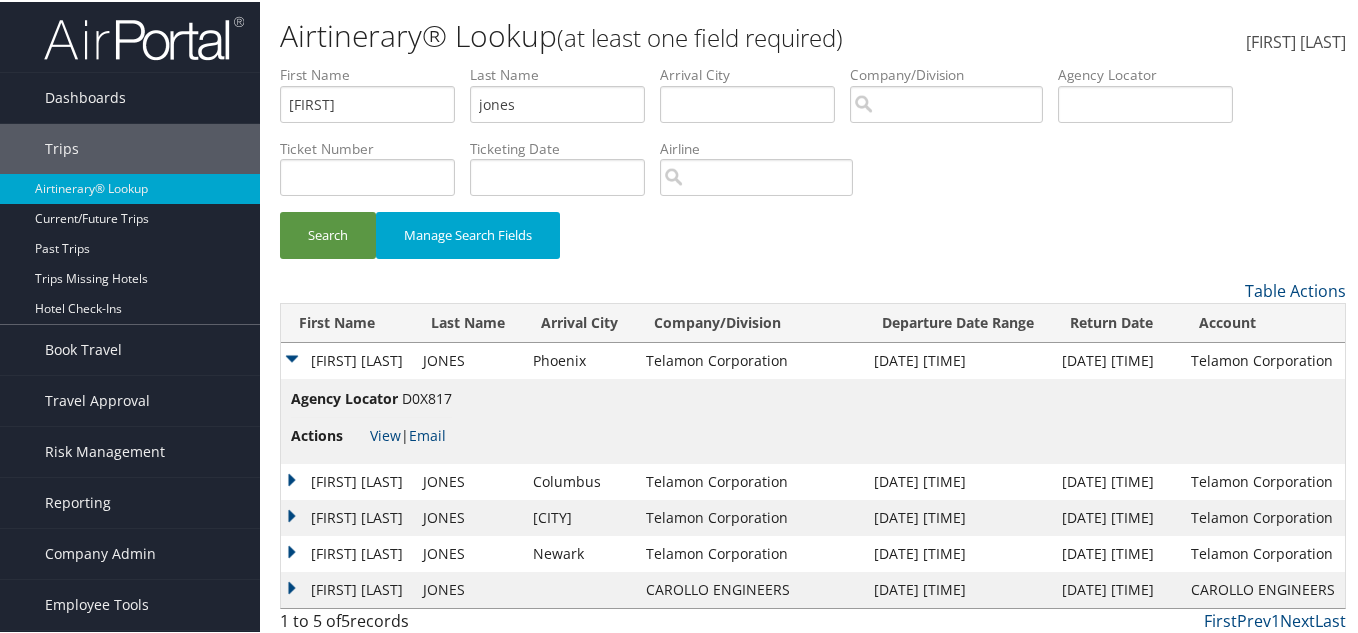 click on "Search Manage Search Fields" at bounding box center [813, 243] 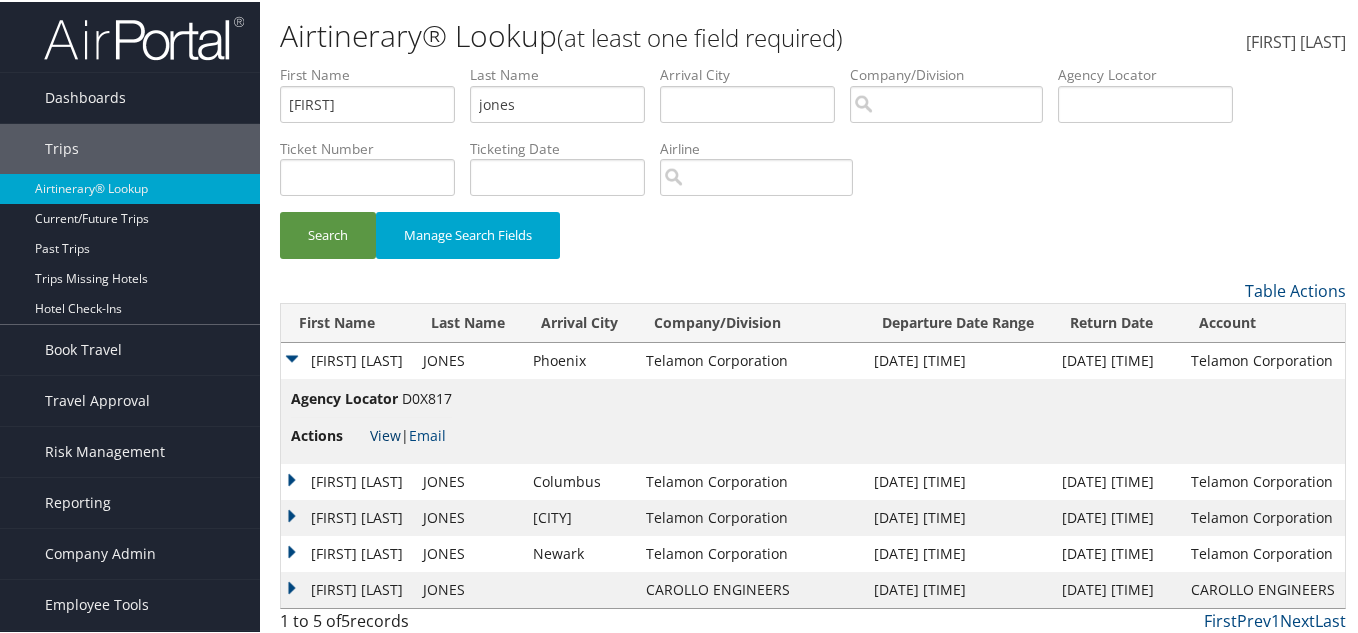 click on "View" at bounding box center [385, 433] 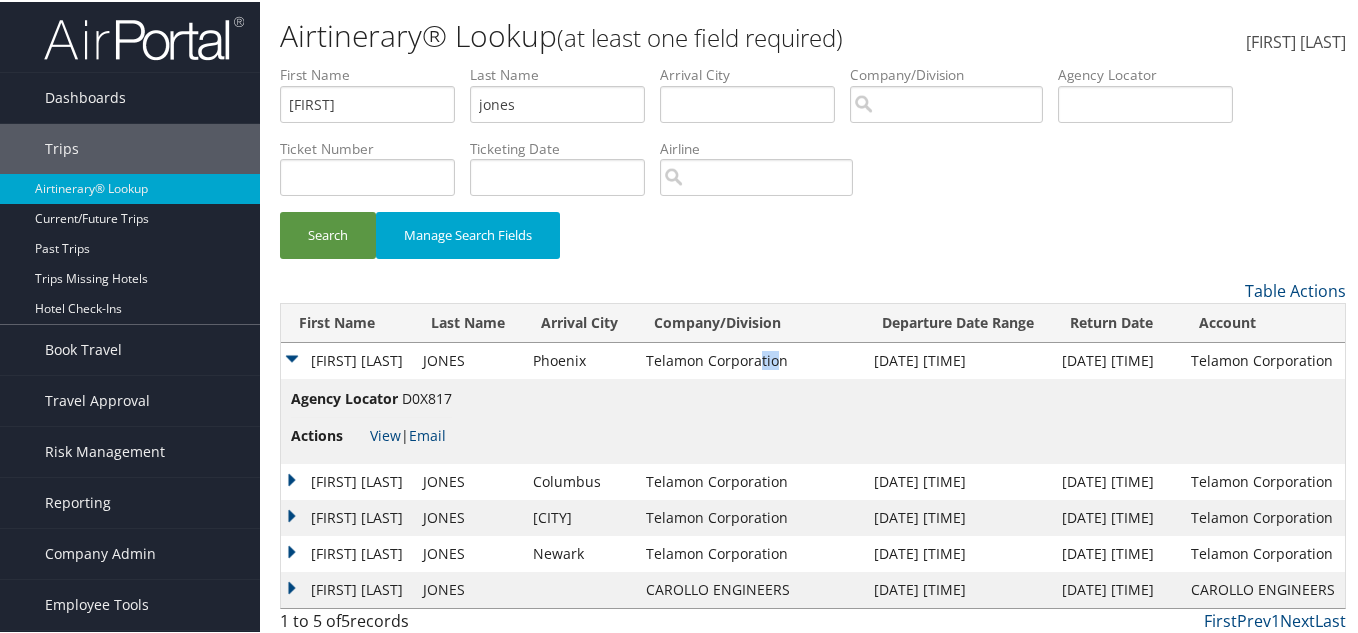 drag, startPoint x: 793, startPoint y: 360, endPoint x: 770, endPoint y: 360, distance: 23 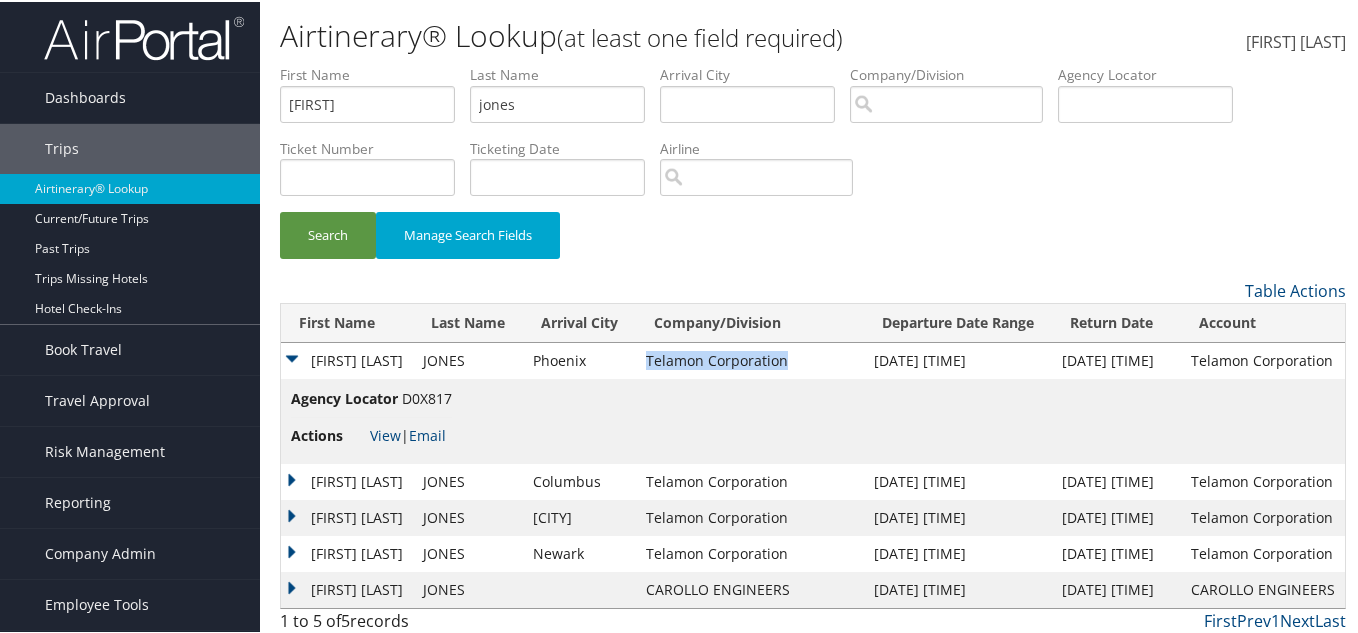 drag, startPoint x: 807, startPoint y: 361, endPoint x: 657, endPoint y: 363, distance: 150.01334 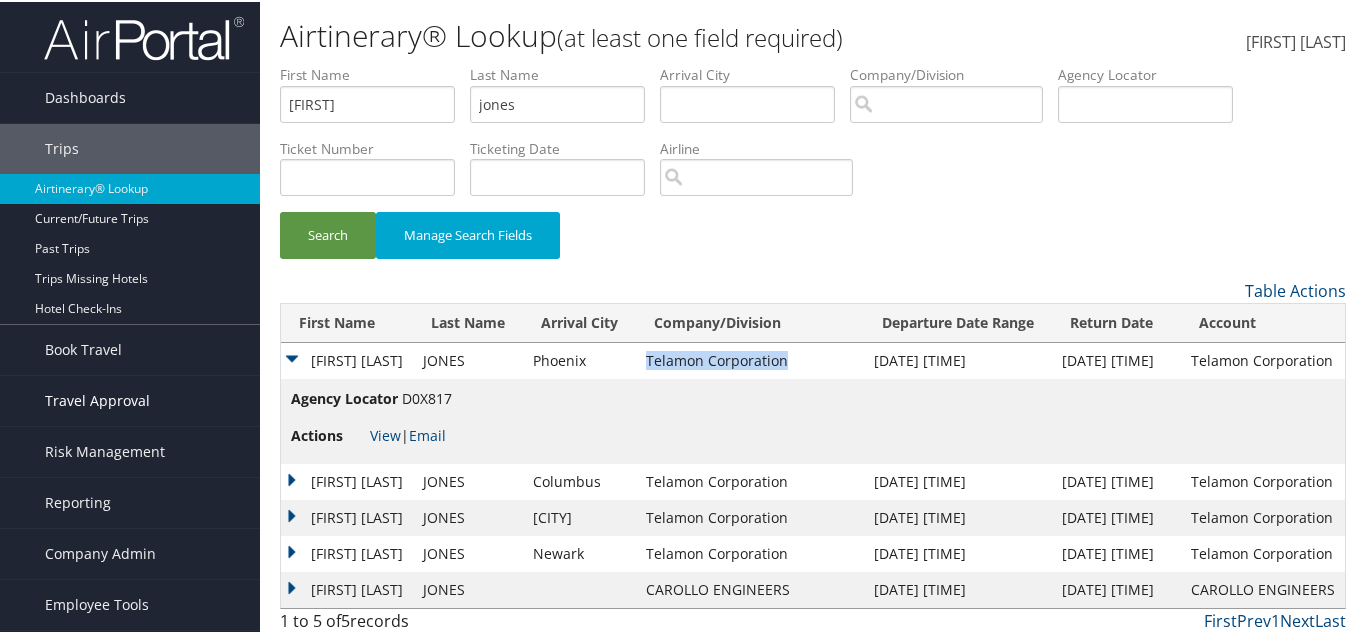 copy on "Telamon Corporation" 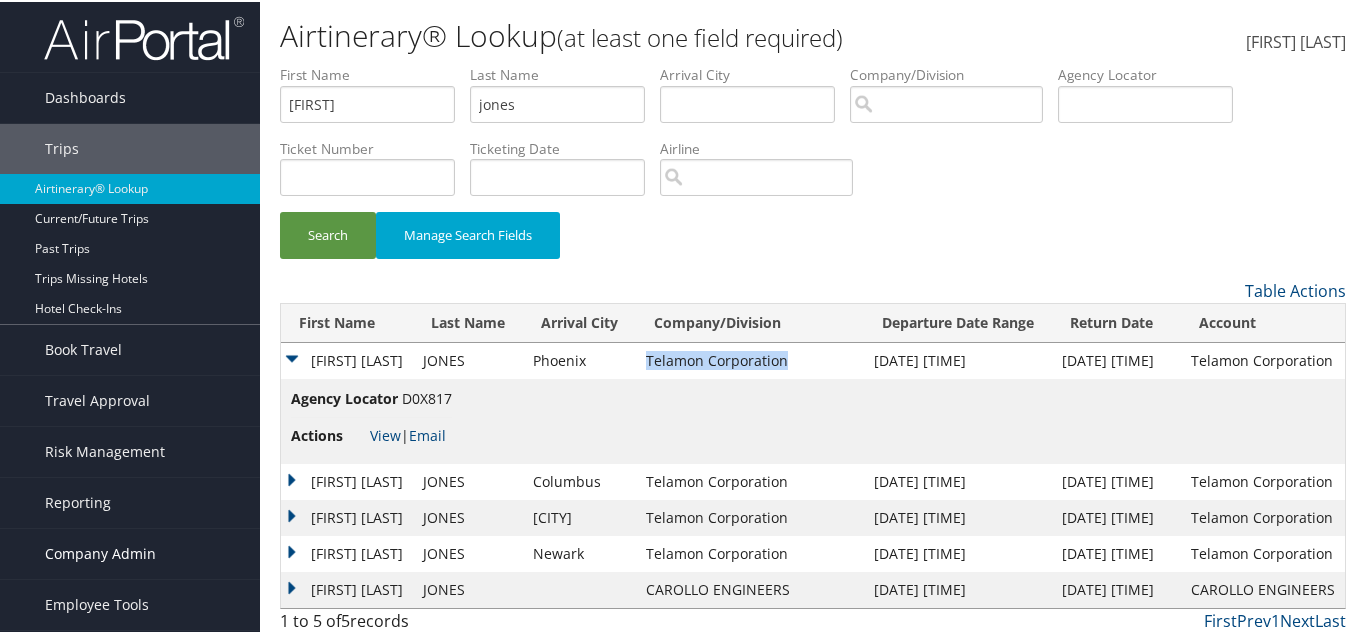 click on "Company Admin" at bounding box center (100, 552) 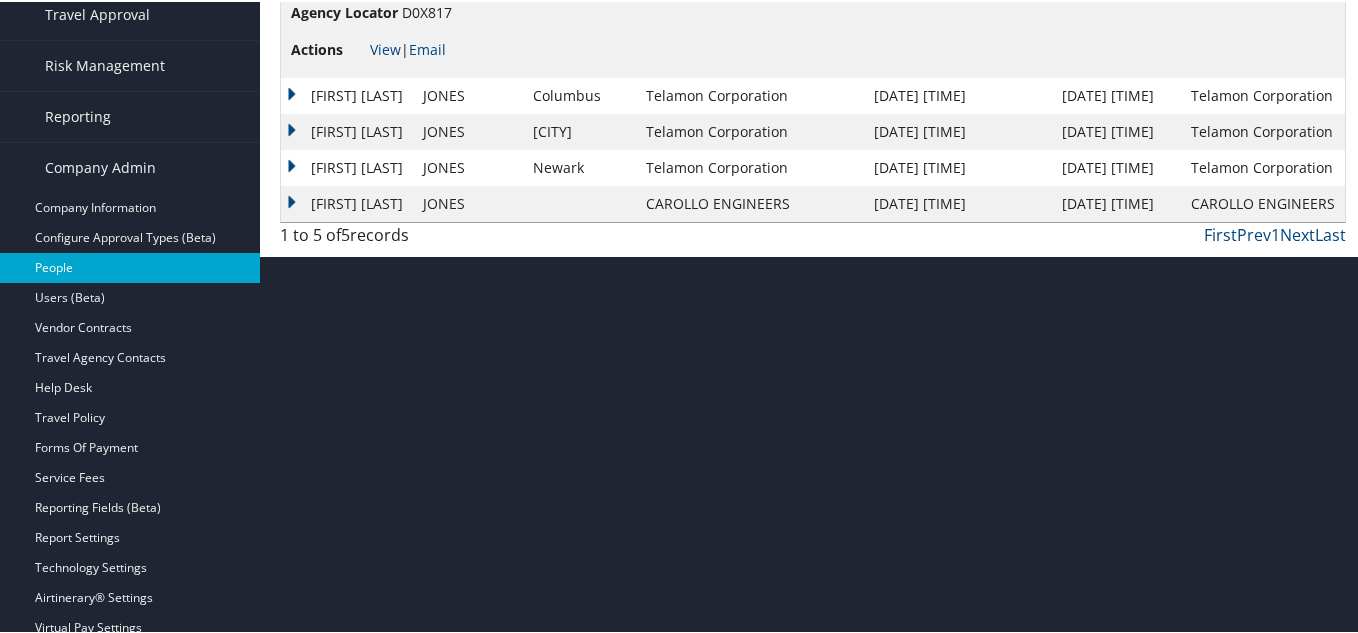 scroll, scrollTop: 400, scrollLeft: 0, axis: vertical 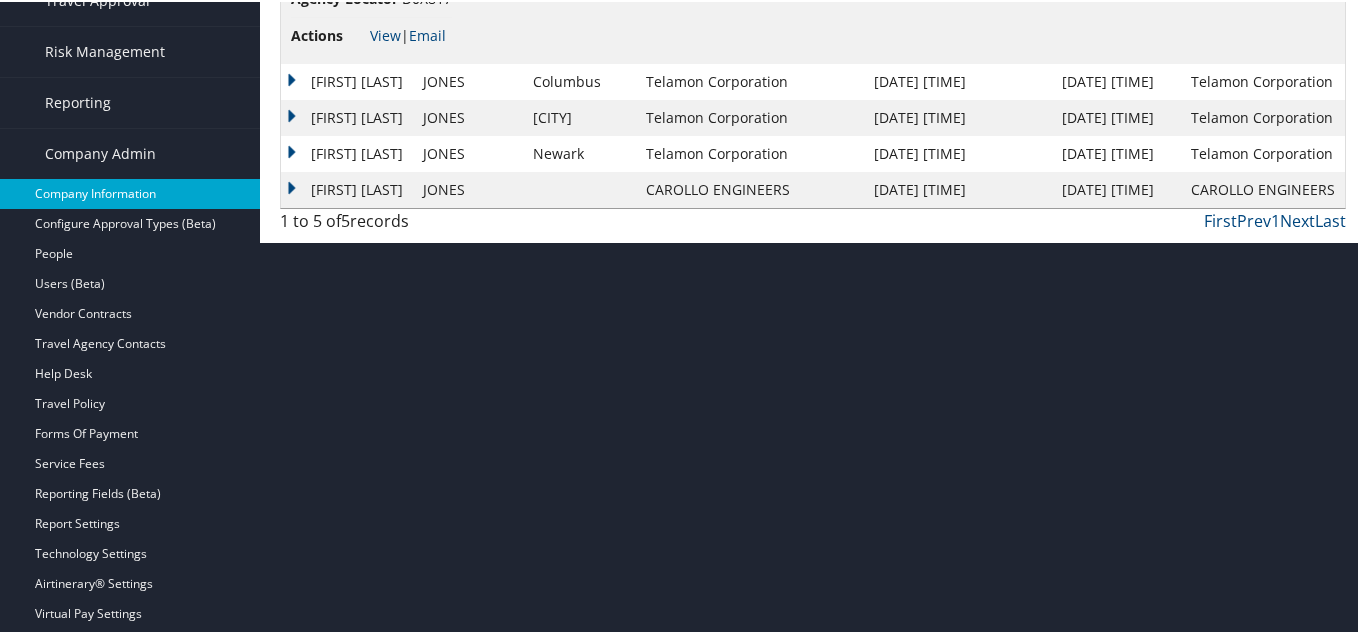 click on "Company Information" at bounding box center [130, 192] 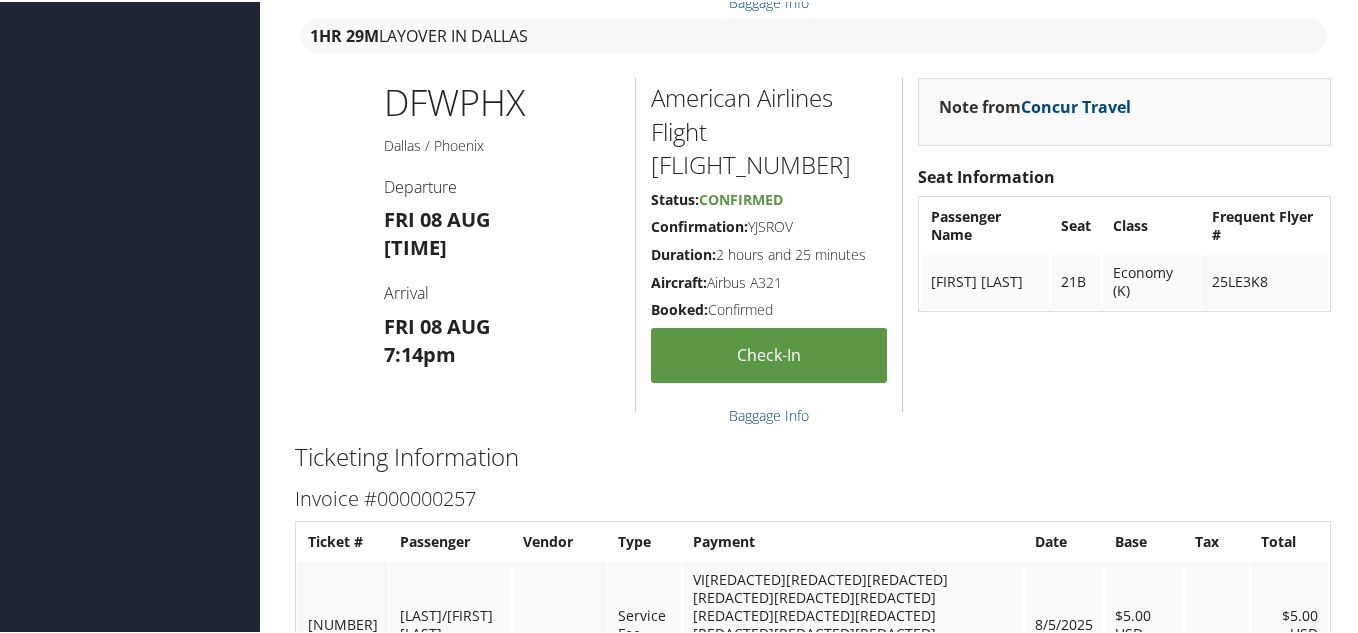 scroll, scrollTop: 1100, scrollLeft: 0, axis: vertical 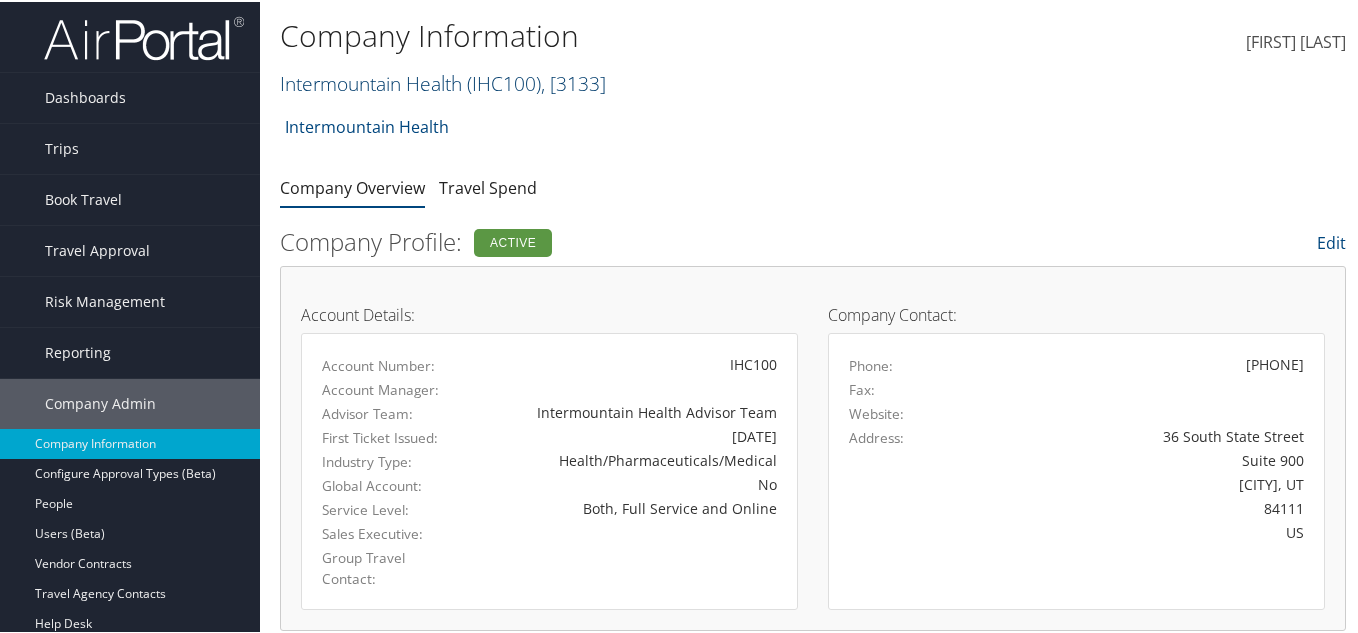 click on "( IHC100 )" at bounding box center [504, 81] 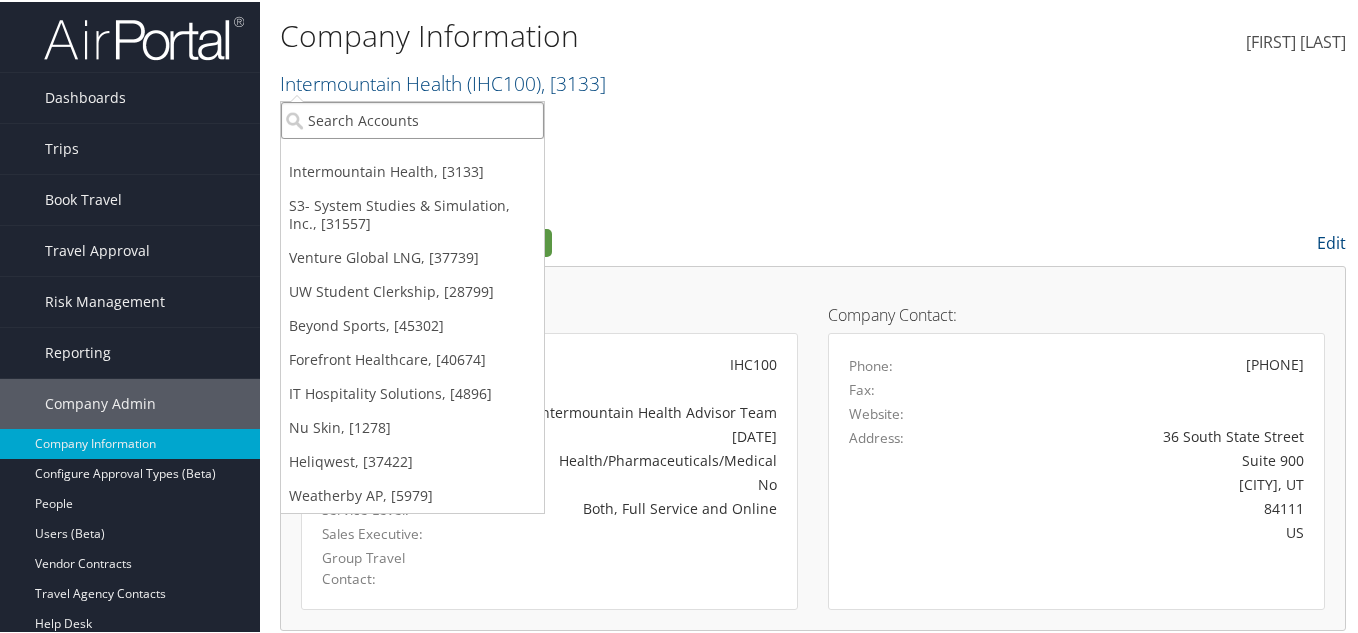click at bounding box center [412, 118] 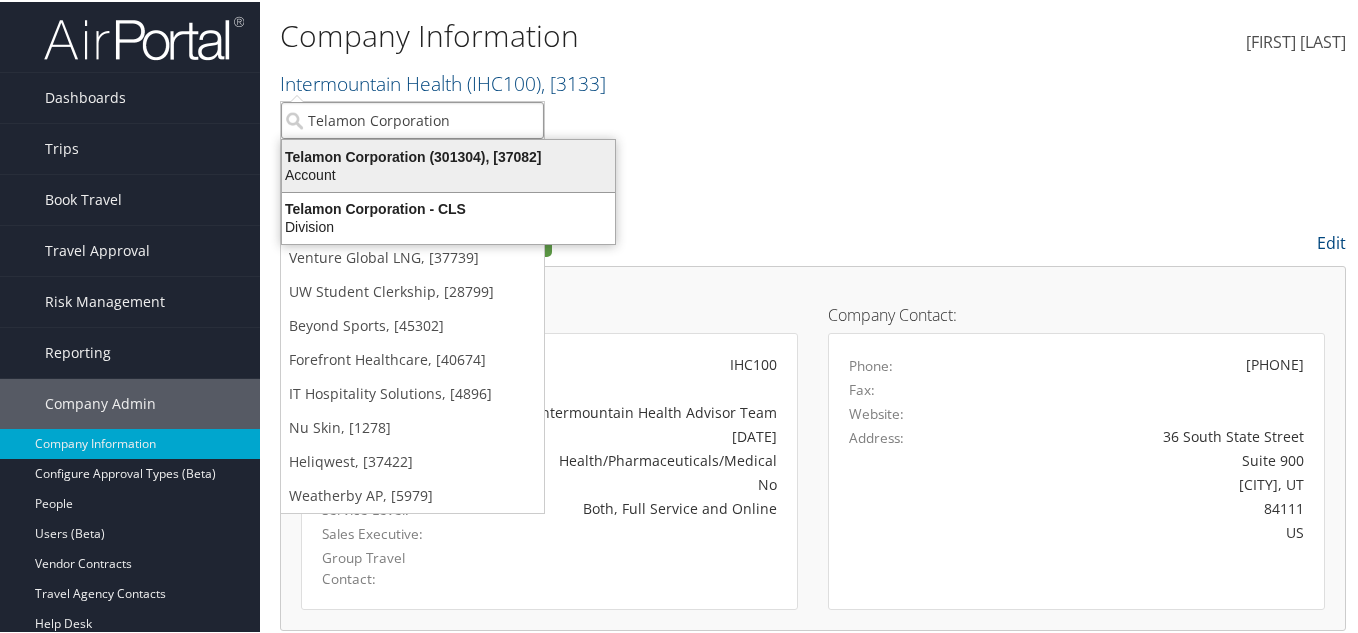 click on "Account" at bounding box center (448, 173) 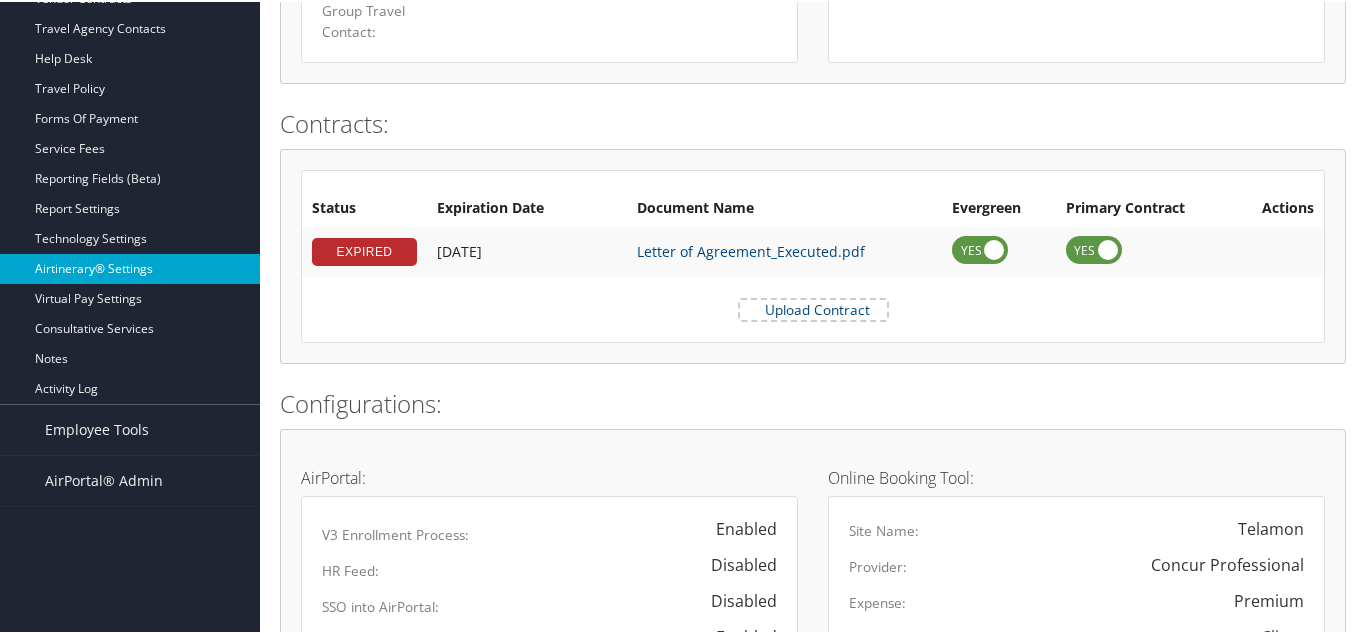 scroll, scrollTop: 600, scrollLeft: 0, axis: vertical 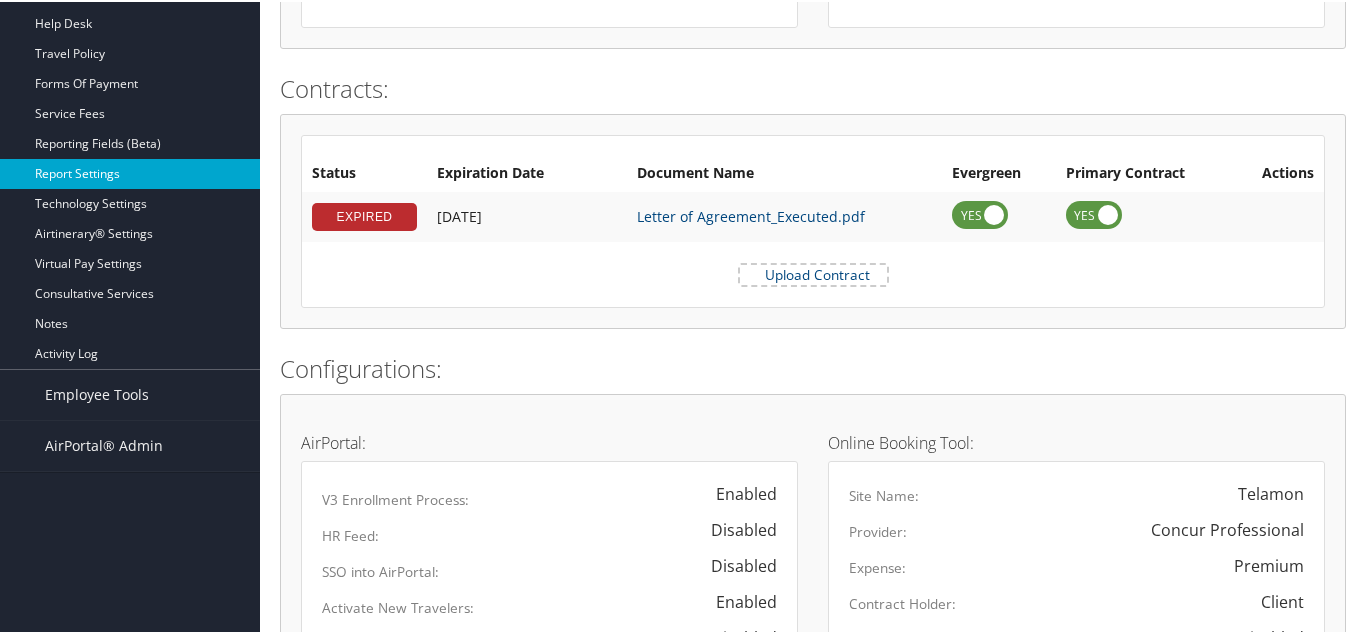click on "Report Settings" at bounding box center (130, 172) 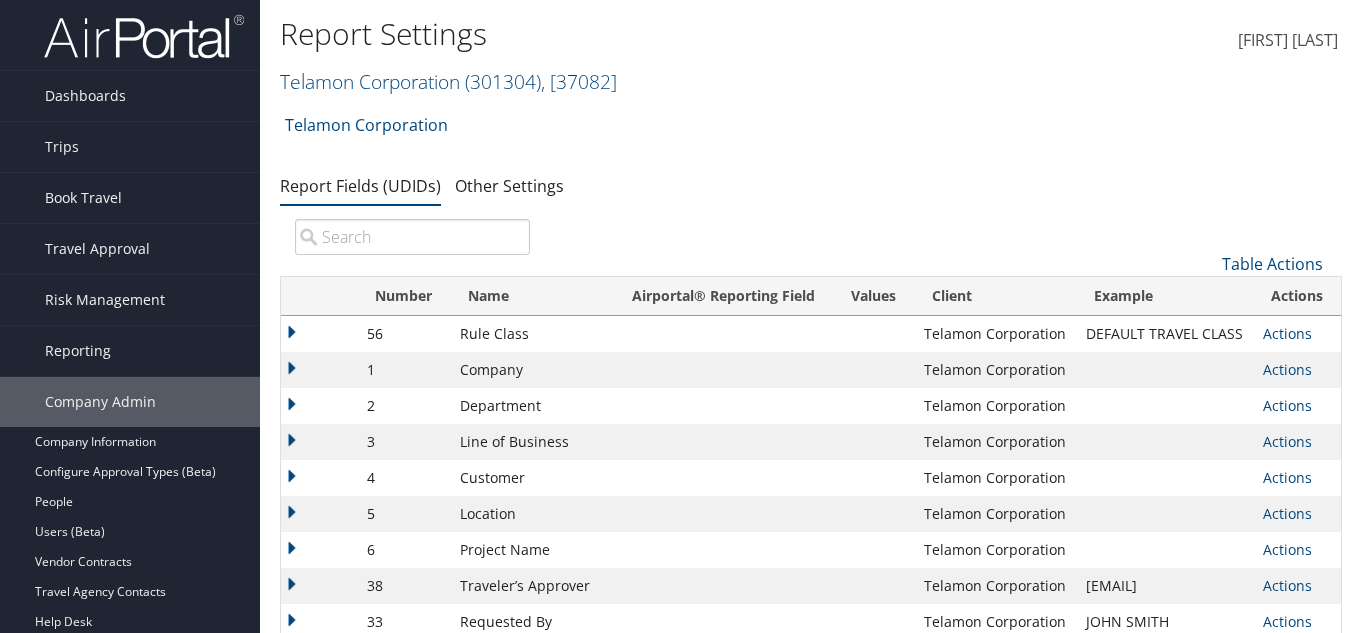 scroll, scrollTop: 0, scrollLeft: 0, axis: both 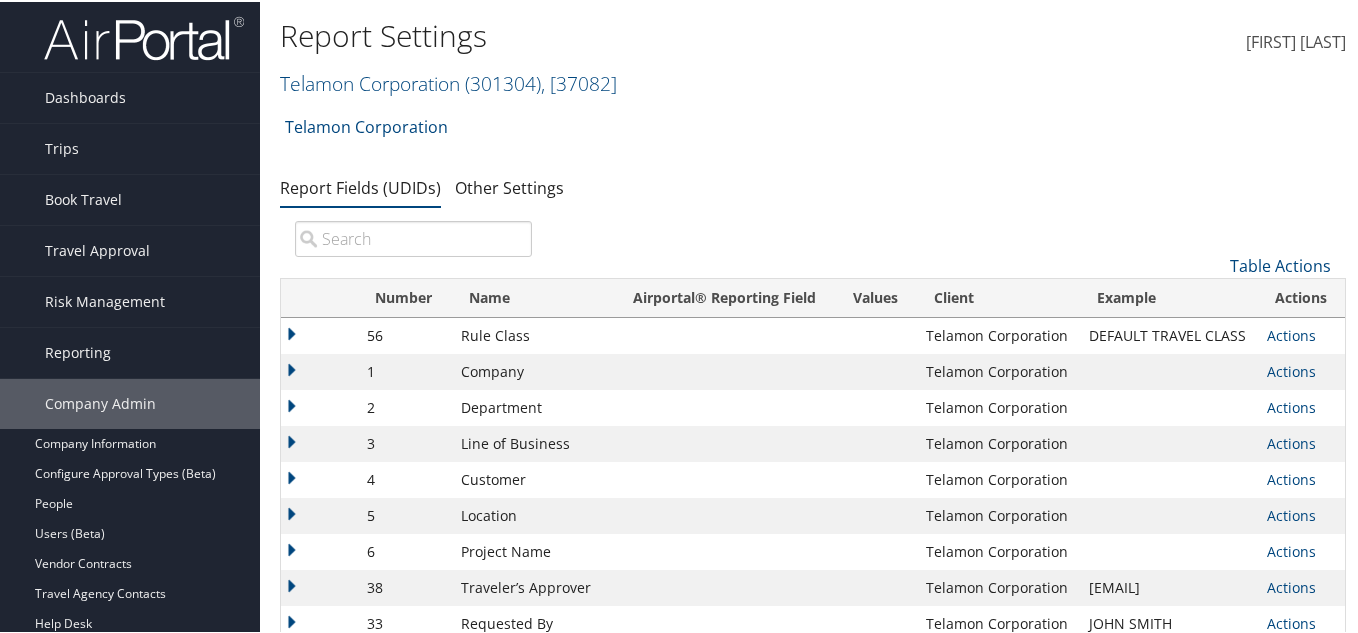 click at bounding box center (301, 514) 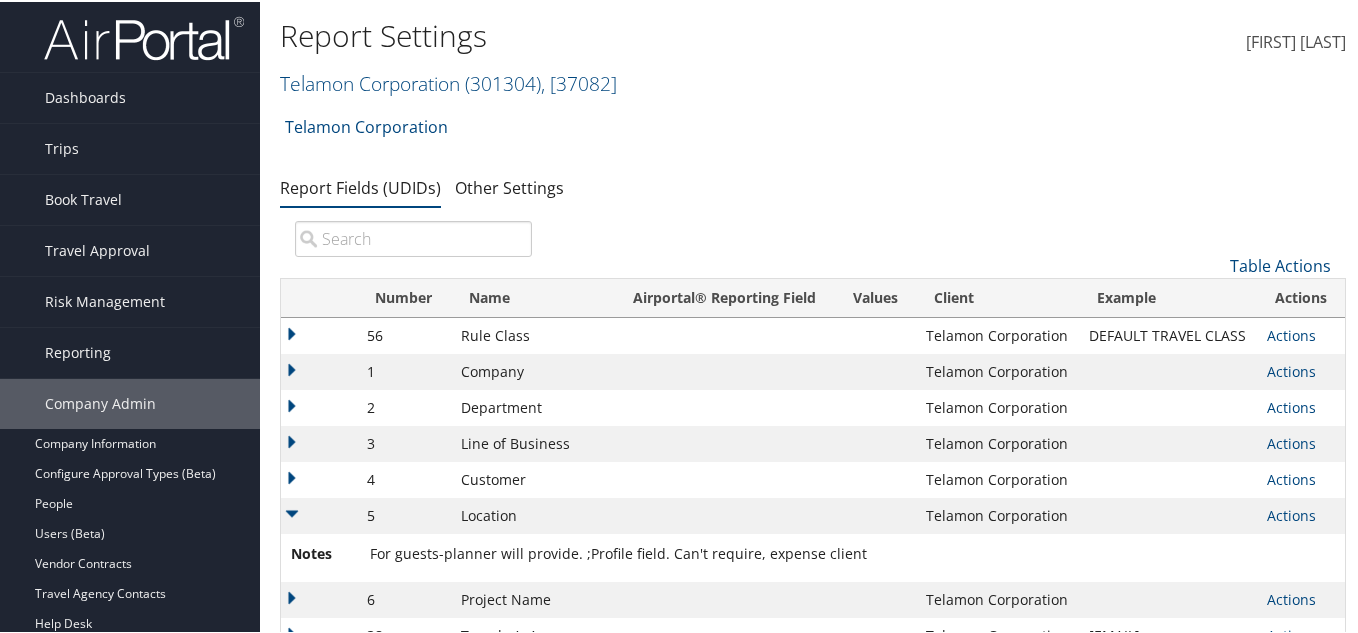 scroll, scrollTop: 100, scrollLeft: 0, axis: vertical 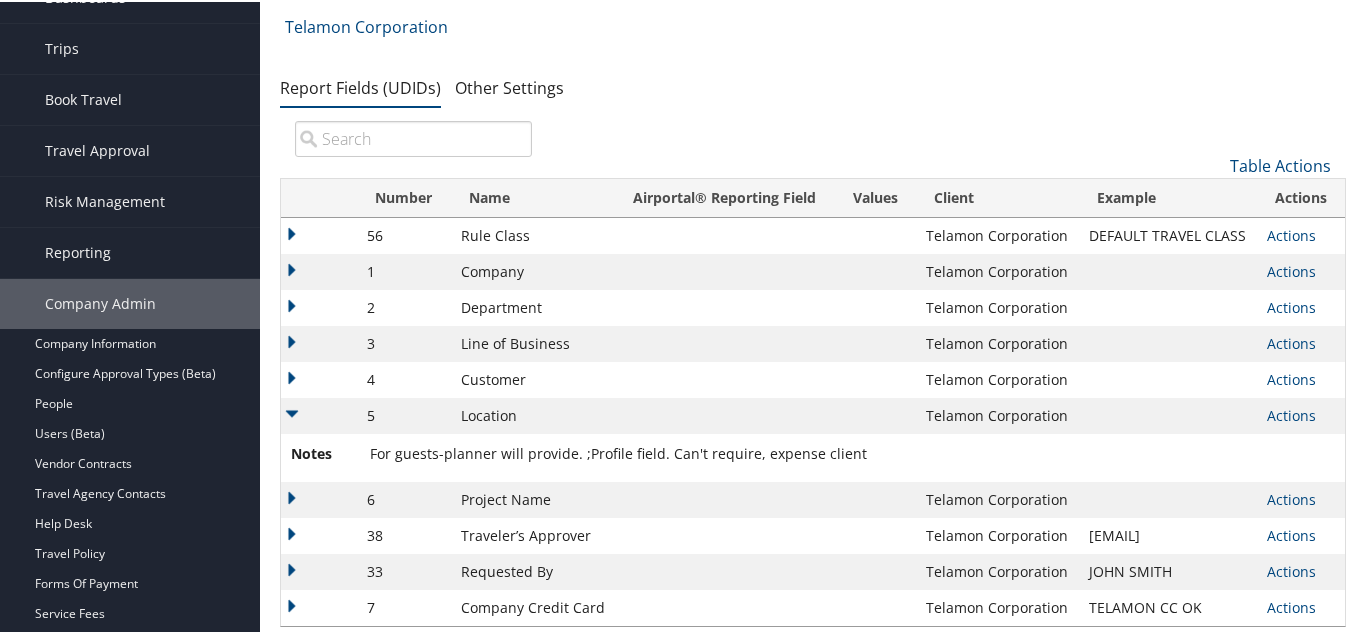 drag, startPoint x: 1129, startPoint y: 66, endPoint x: 1038, endPoint y: 150, distance: 123.84264 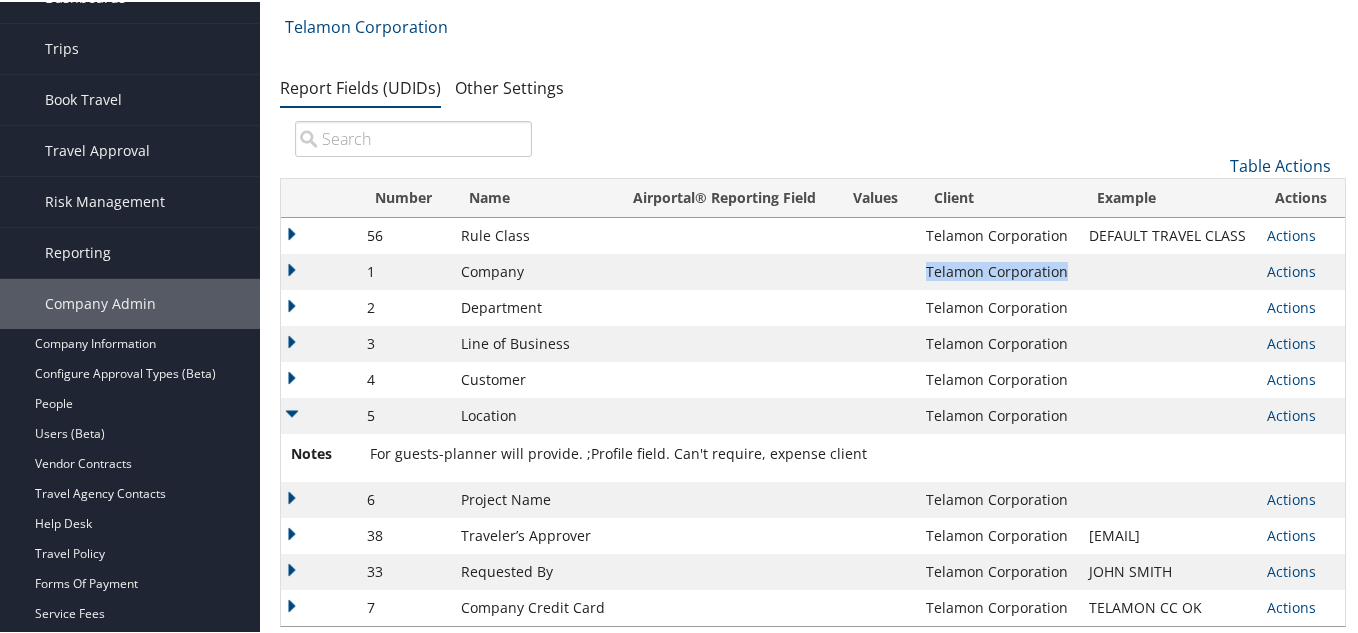 drag, startPoint x: 1076, startPoint y: 273, endPoint x: 936, endPoint y: 267, distance: 140.12851 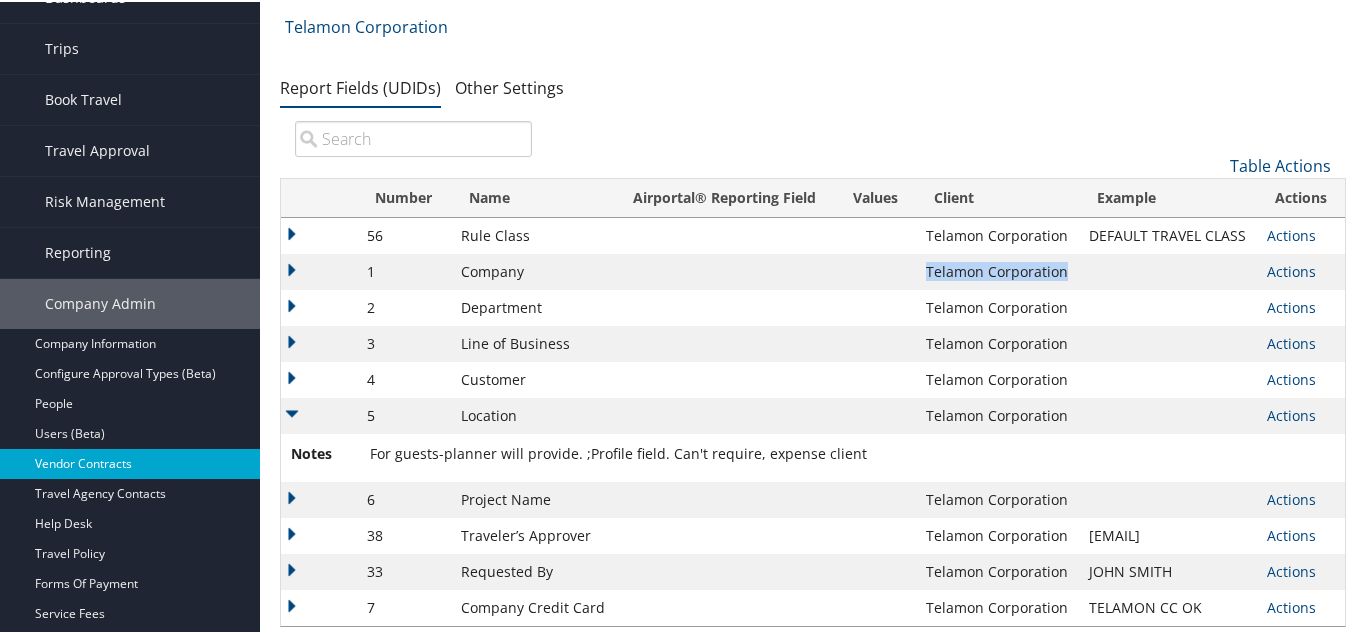 copy on "Telamon Corporation" 